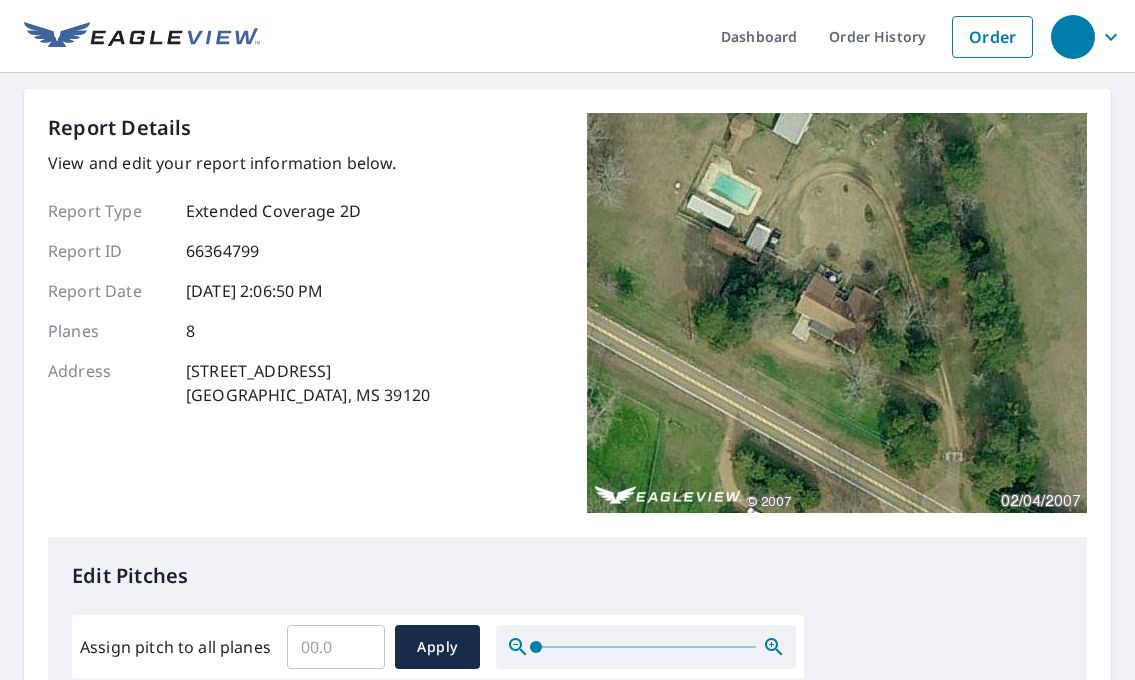 scroll, scrollTop: 0, scrollLeft: 0, axis: both 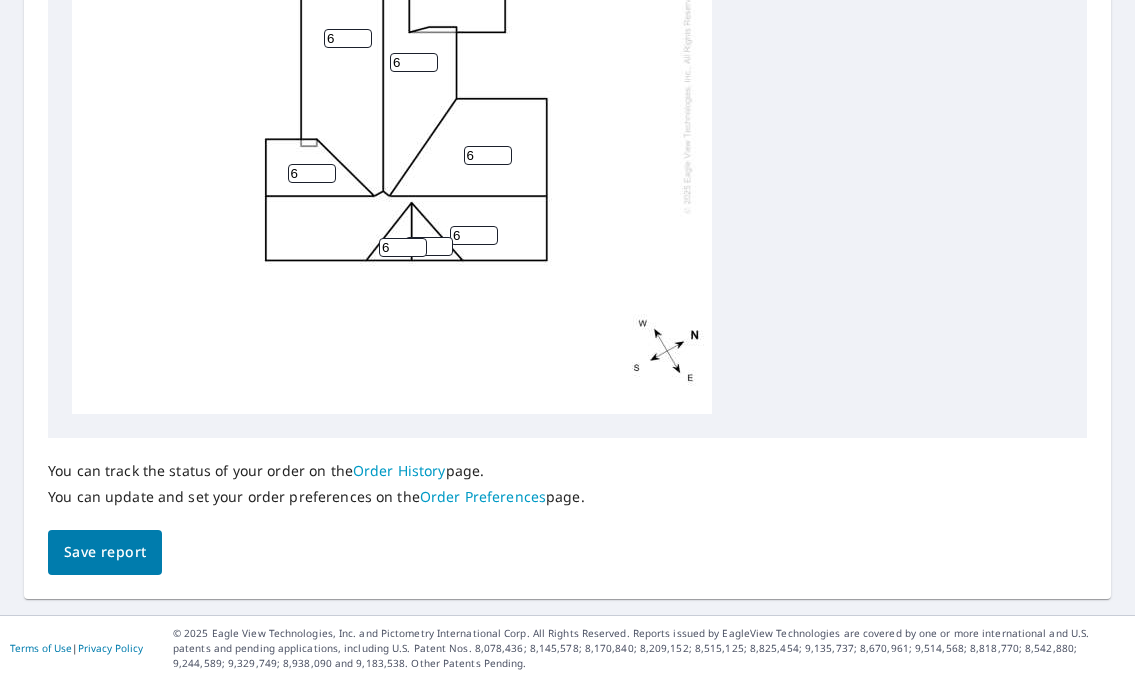 click on "You can track the status of your order on the  Order History  page. You can update and set your order preferences on the  Order Preferences  page." at bounding box center [316, 484] 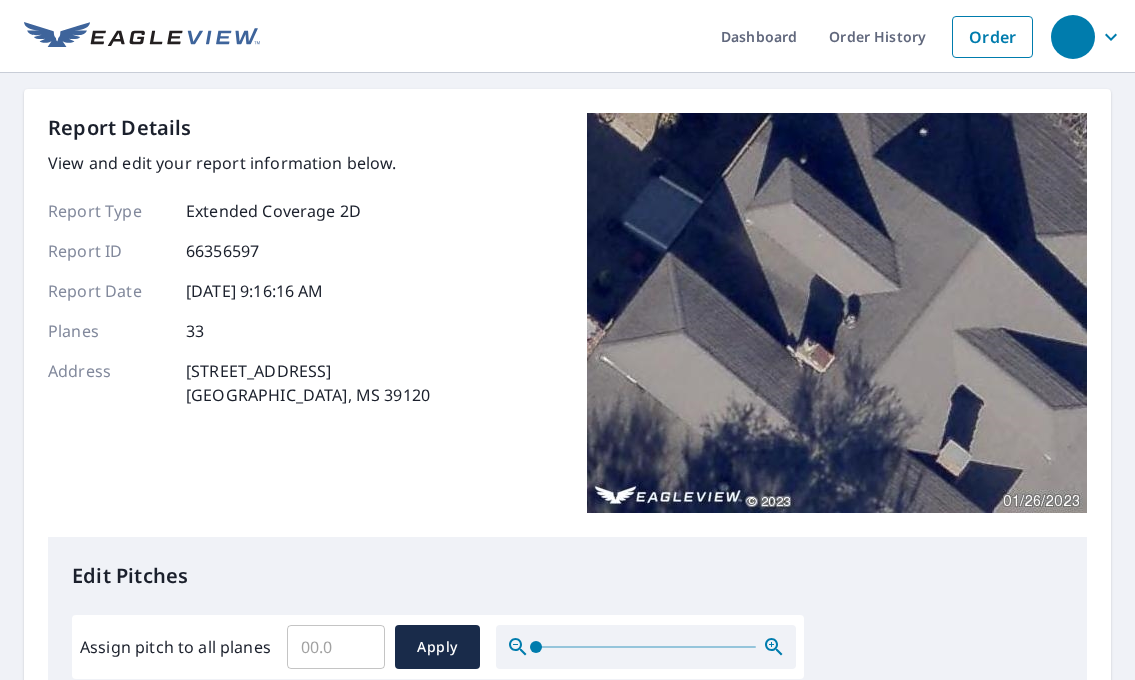scroll, scrollTop: 0, scrollLeft: 0, axis: both 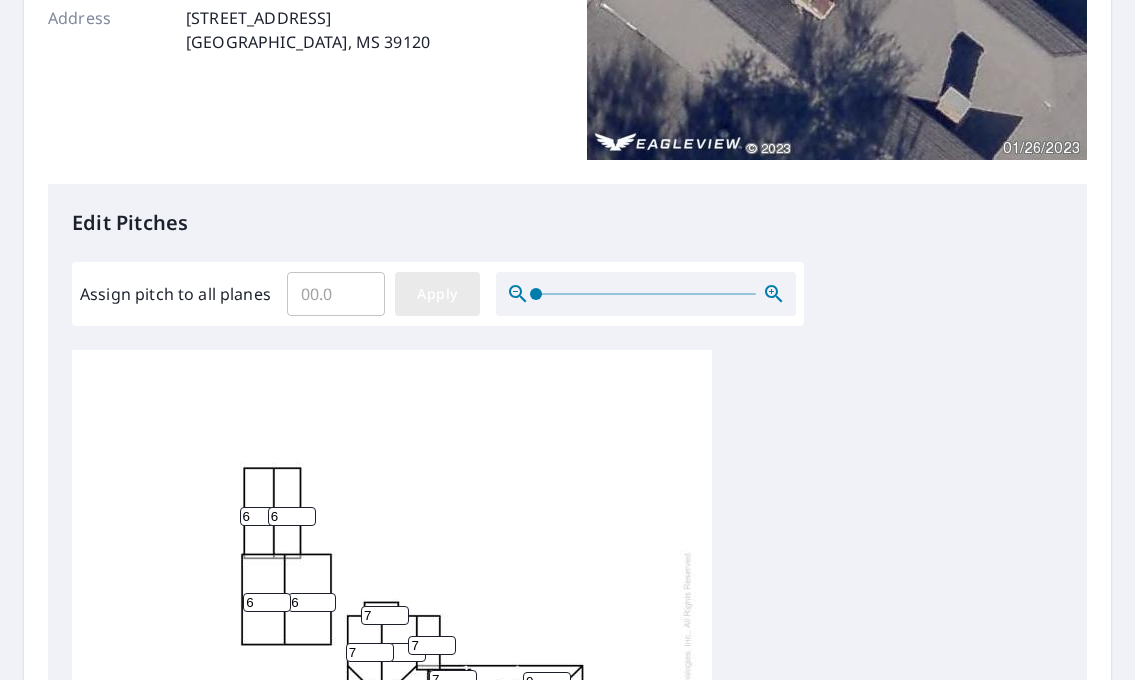 click on "Apply" at bounding box center [437, 294] 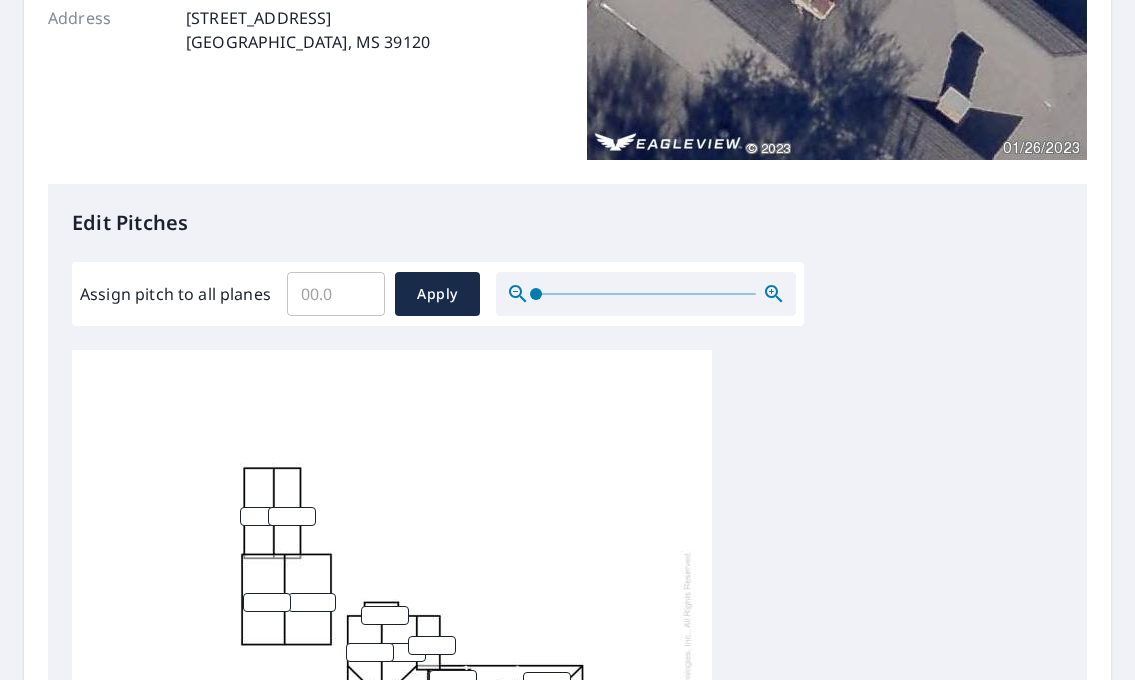 scroll, scrollTop: 4, scrollLeft: 0, axis: vertical 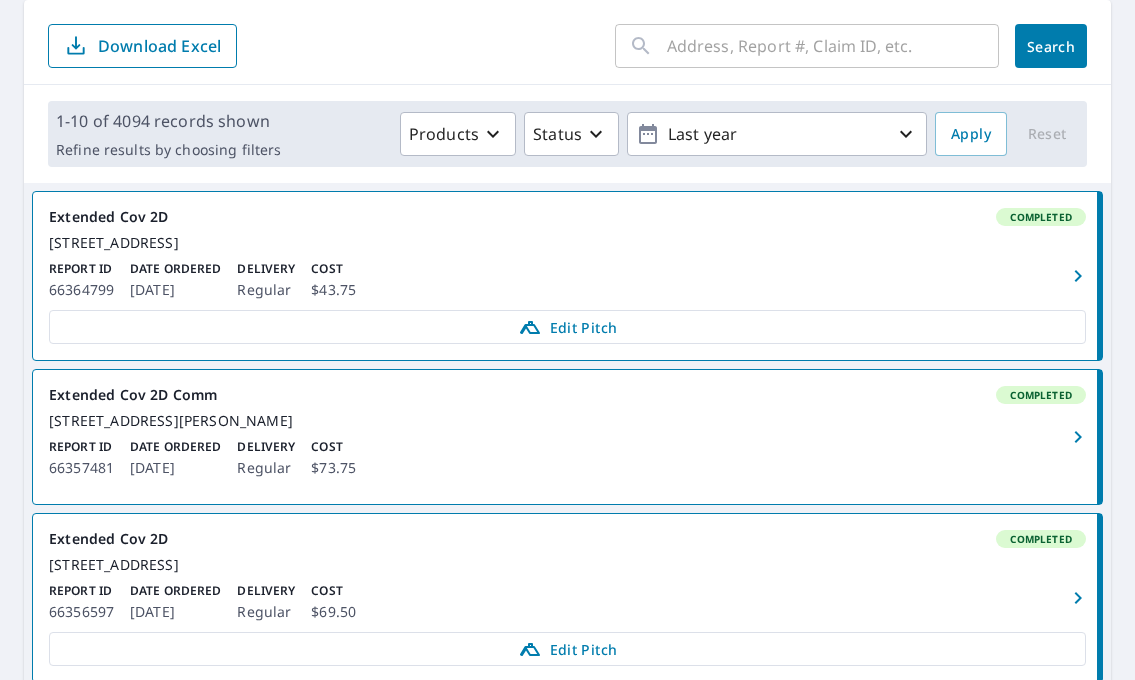 click at bounding box center [833, 46] 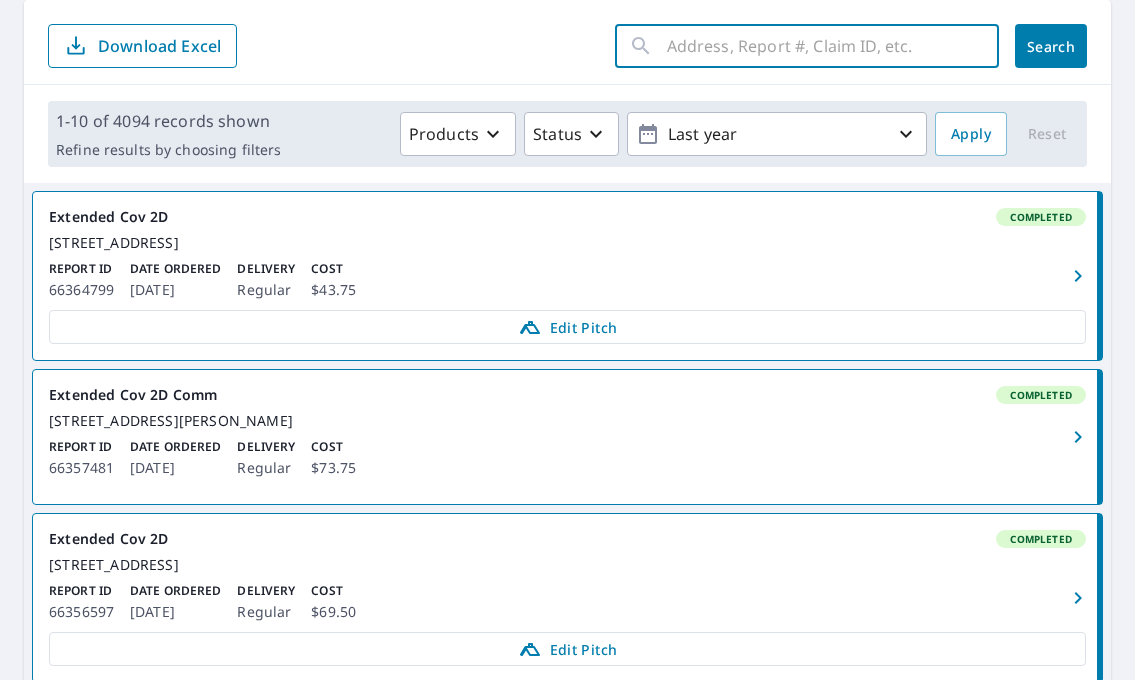 paste on "710 N Union St, Natchez, MS 39120, USA" 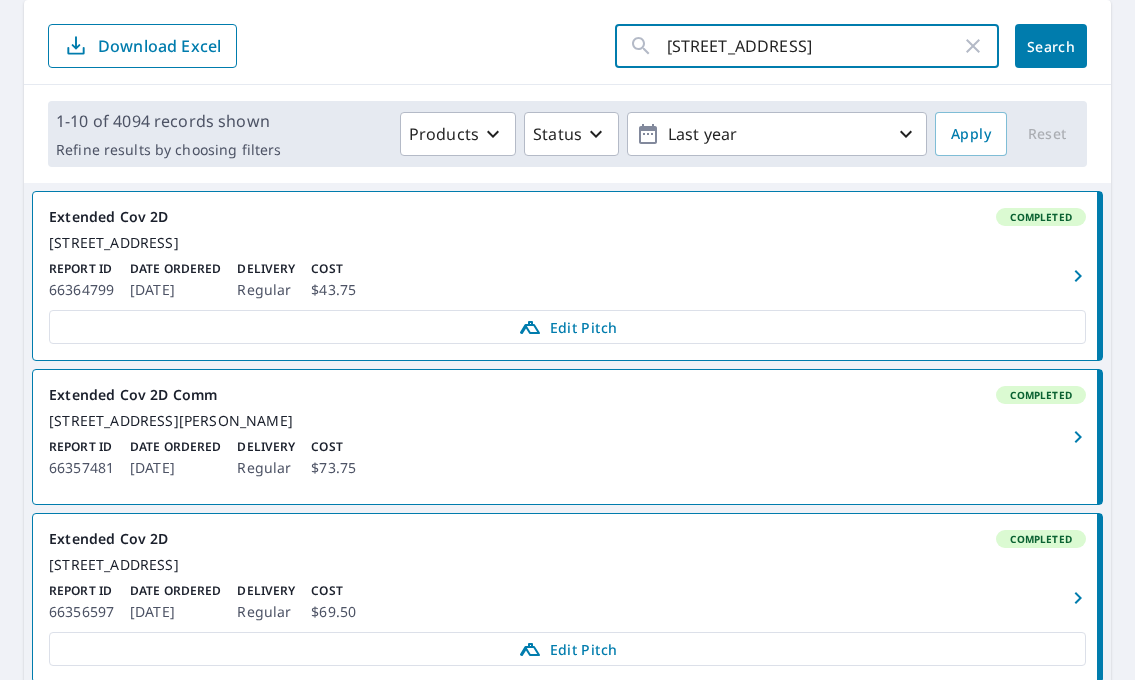 scroll, scrollTop: 0, scrollLeft: 14, axis: horizontal 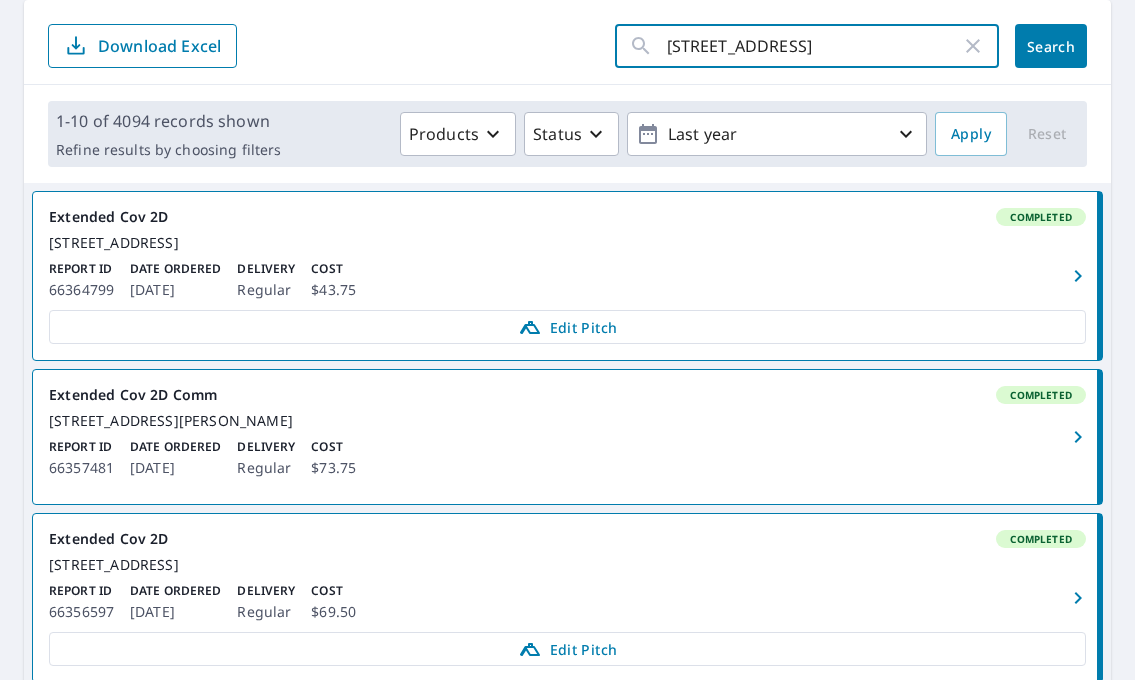 click on "Search" 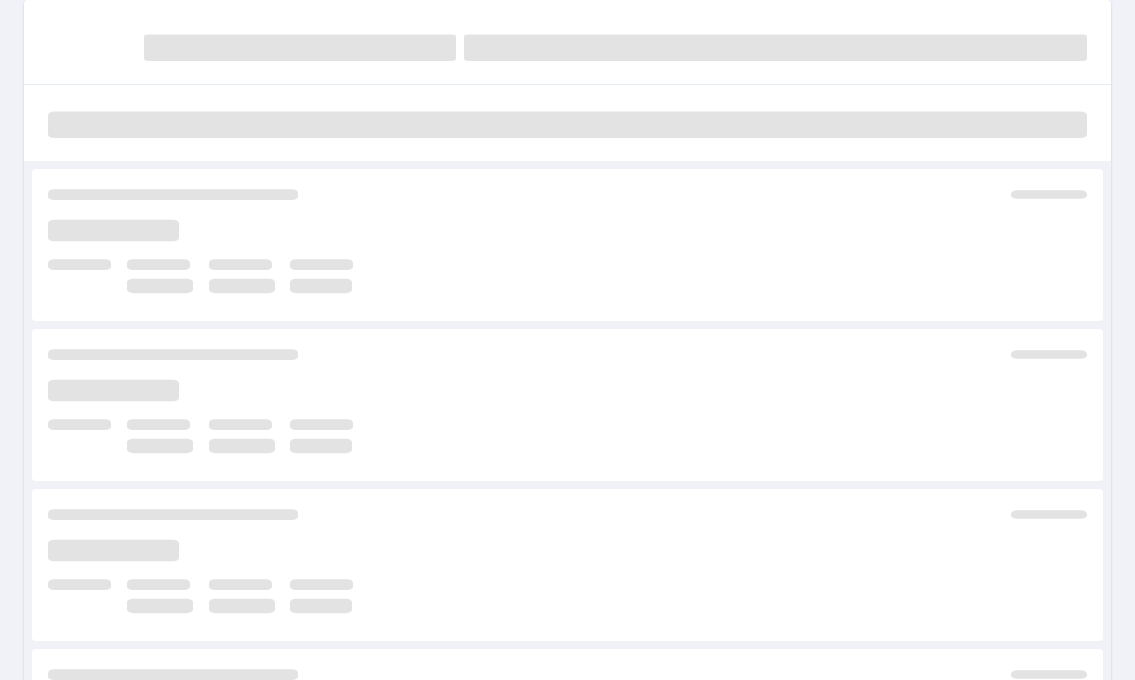 scroll, scrollTop: 0, scrollLeft: 0, axis: both 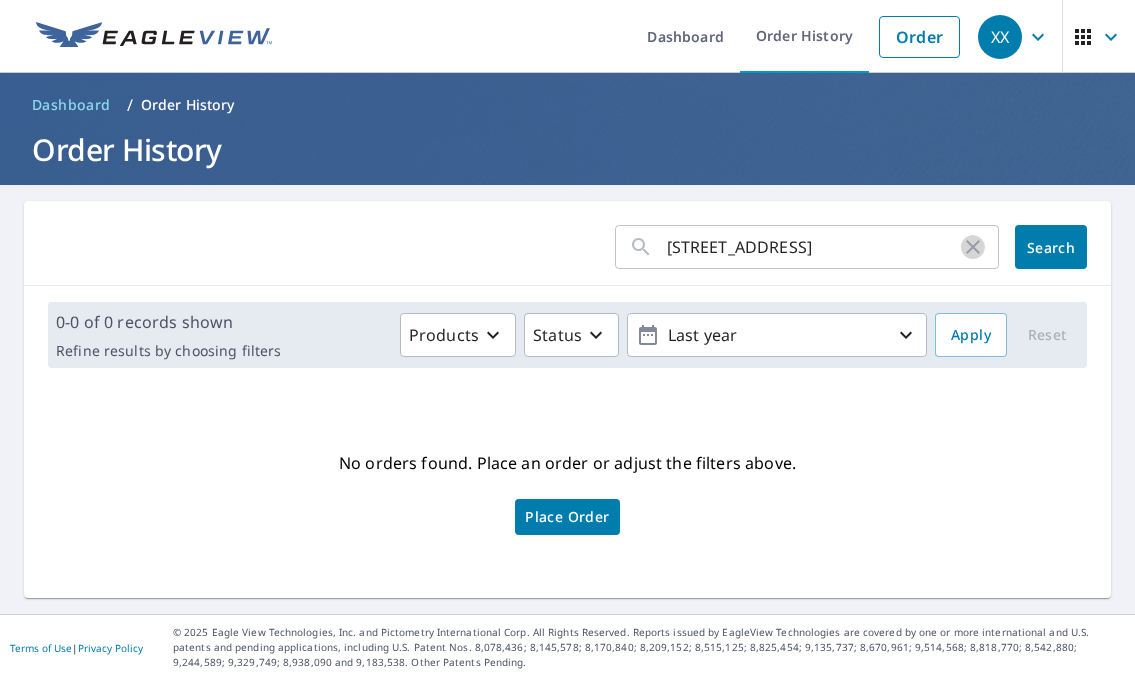 click 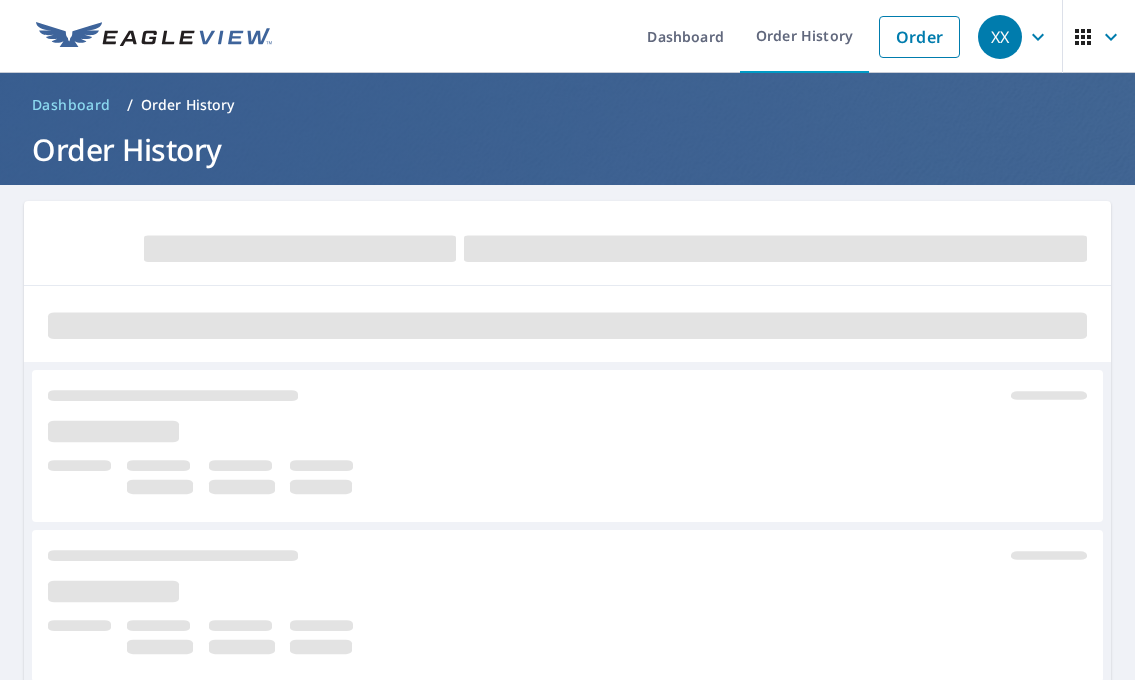 scroll, scrollTop: 0, scrollLeft: 0, axis: both 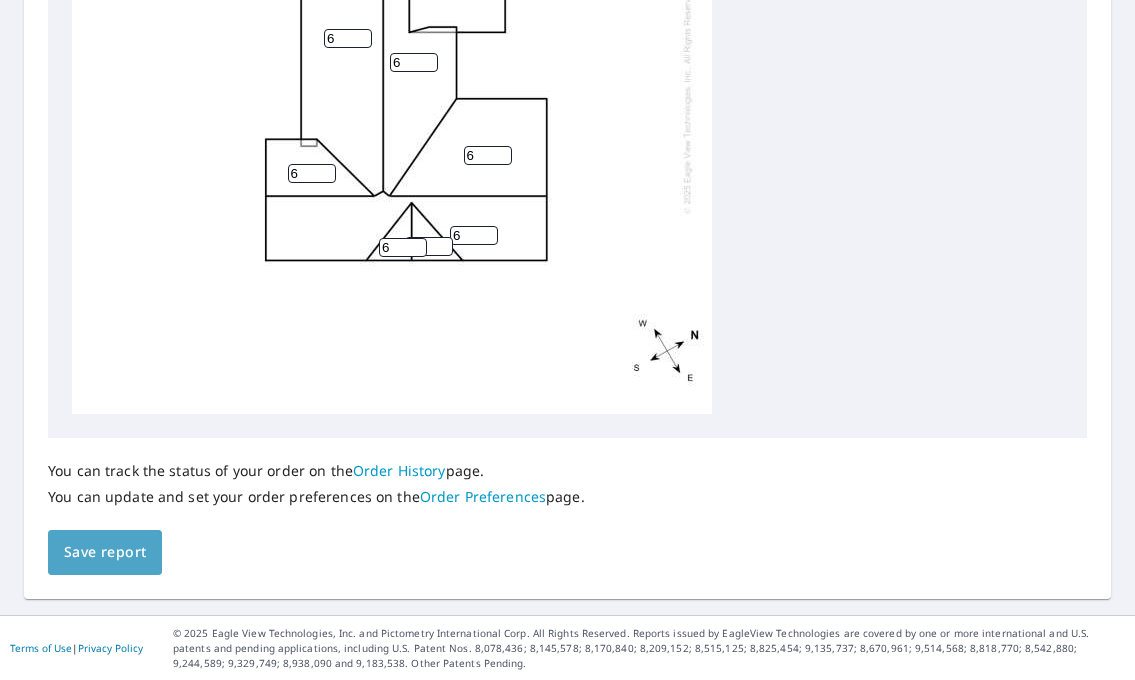 click on "Save report" at bounding box center [105, 552] 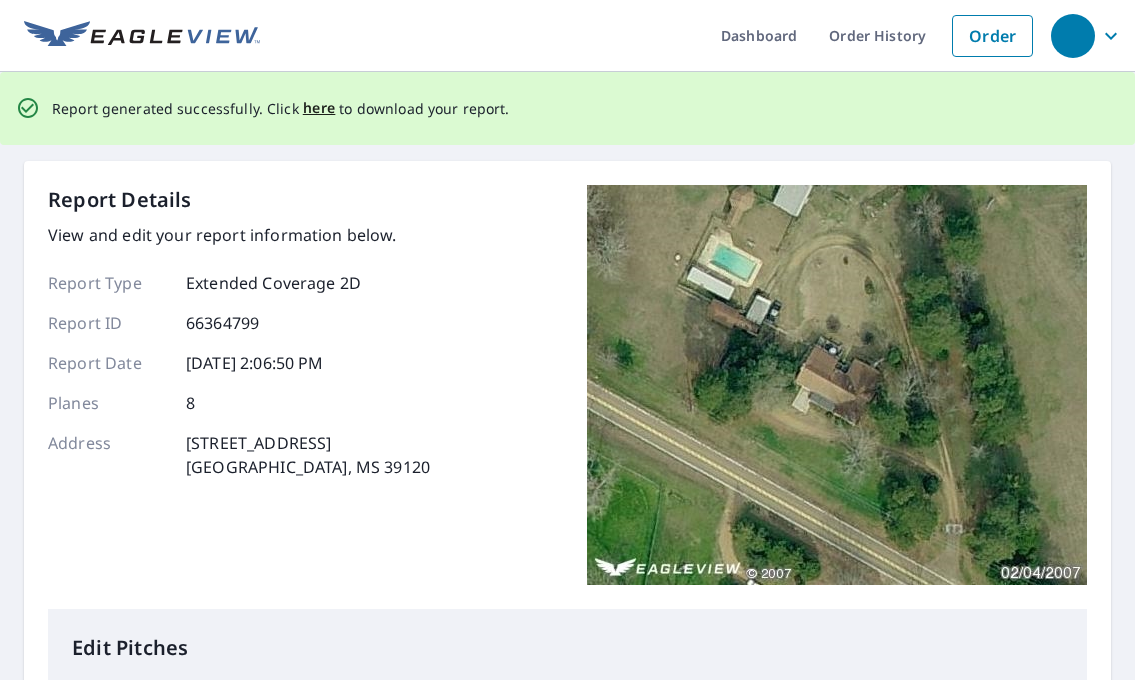 scroll, scrollTop: 0, scrollLeft: 0, axis: both 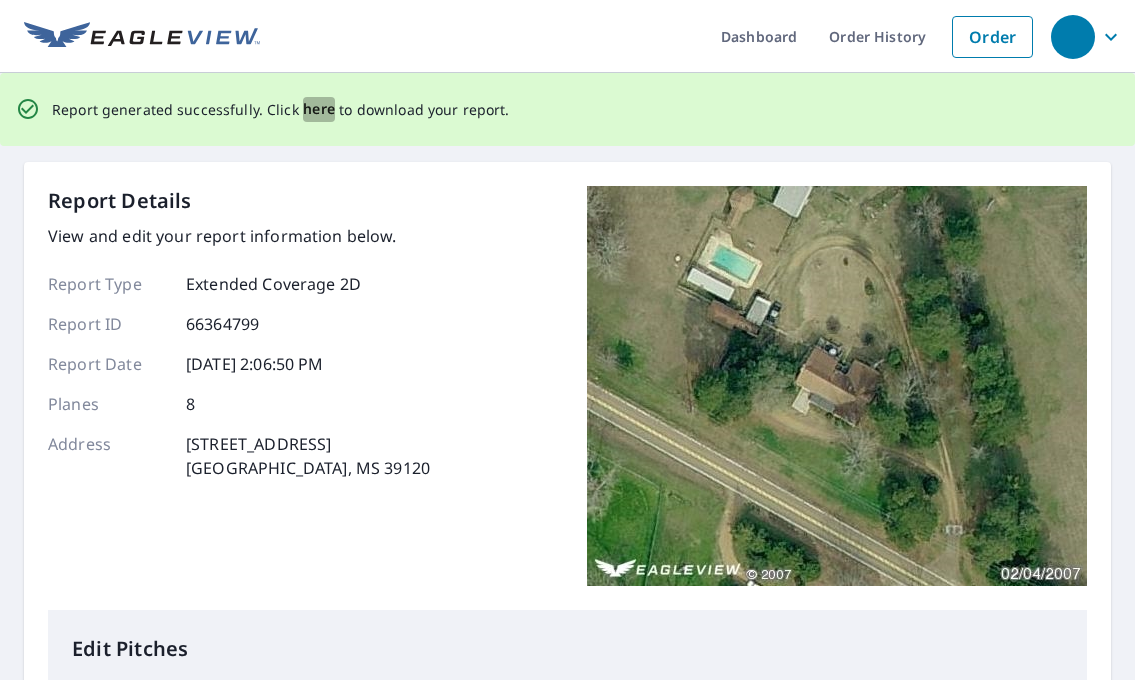 click on "here" at bounding box center (319, 109) 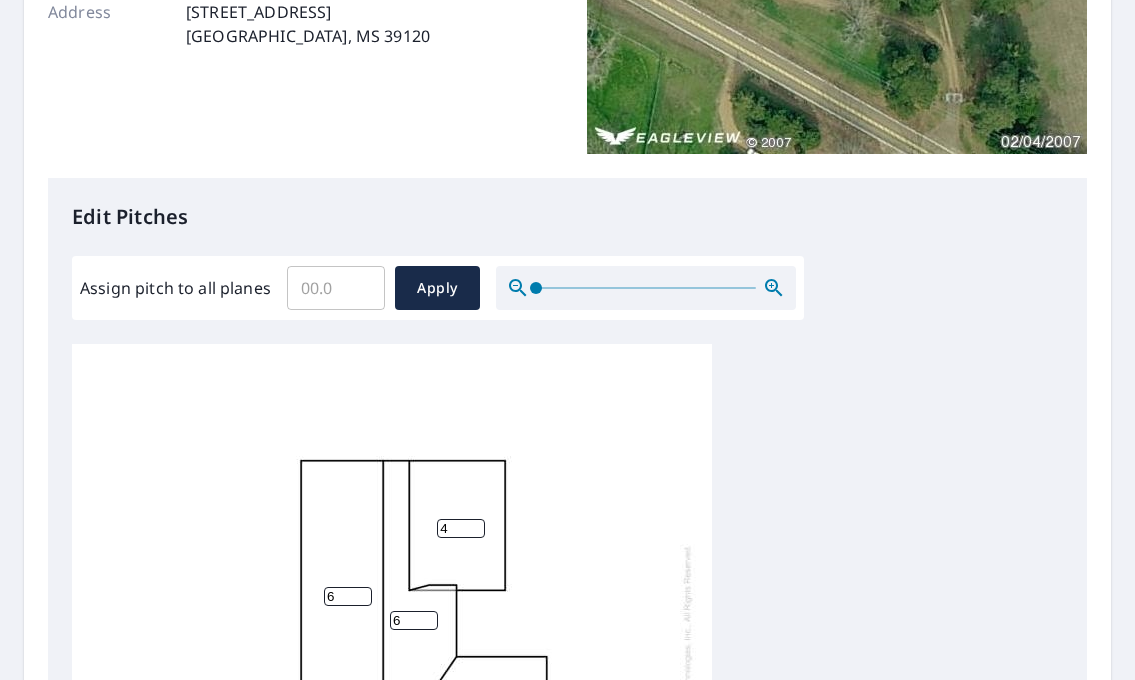 scroll, scrollTop: 0, scrollLeft: 0, axis: both 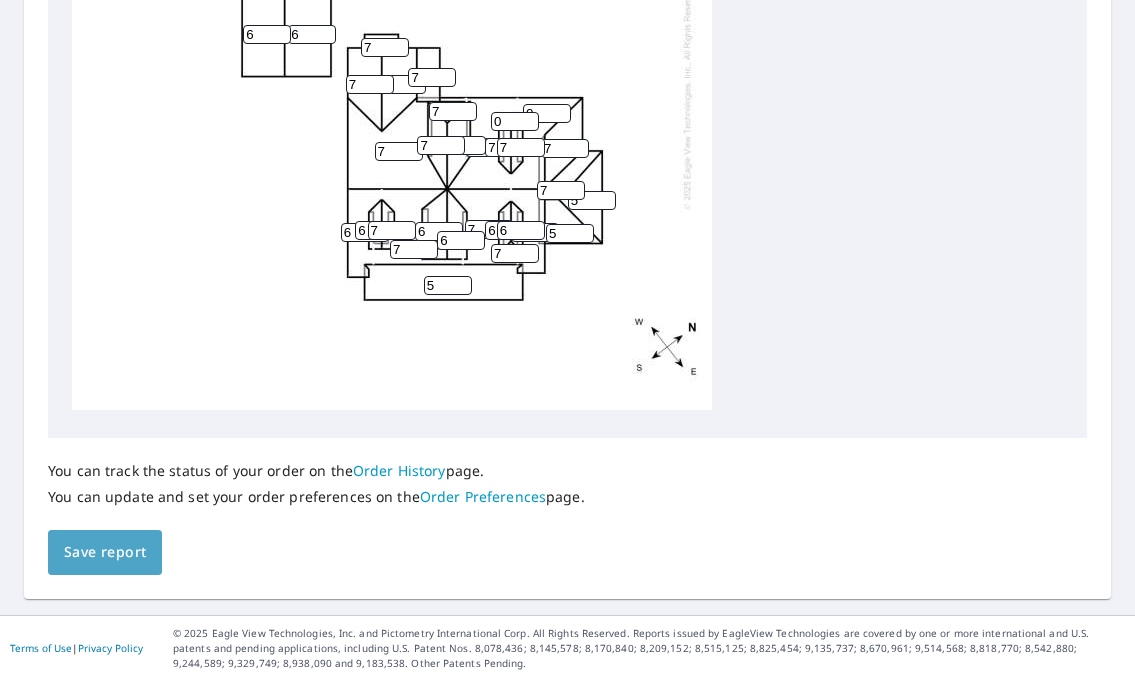 click on "Save report" at bounding box center (105, 552) 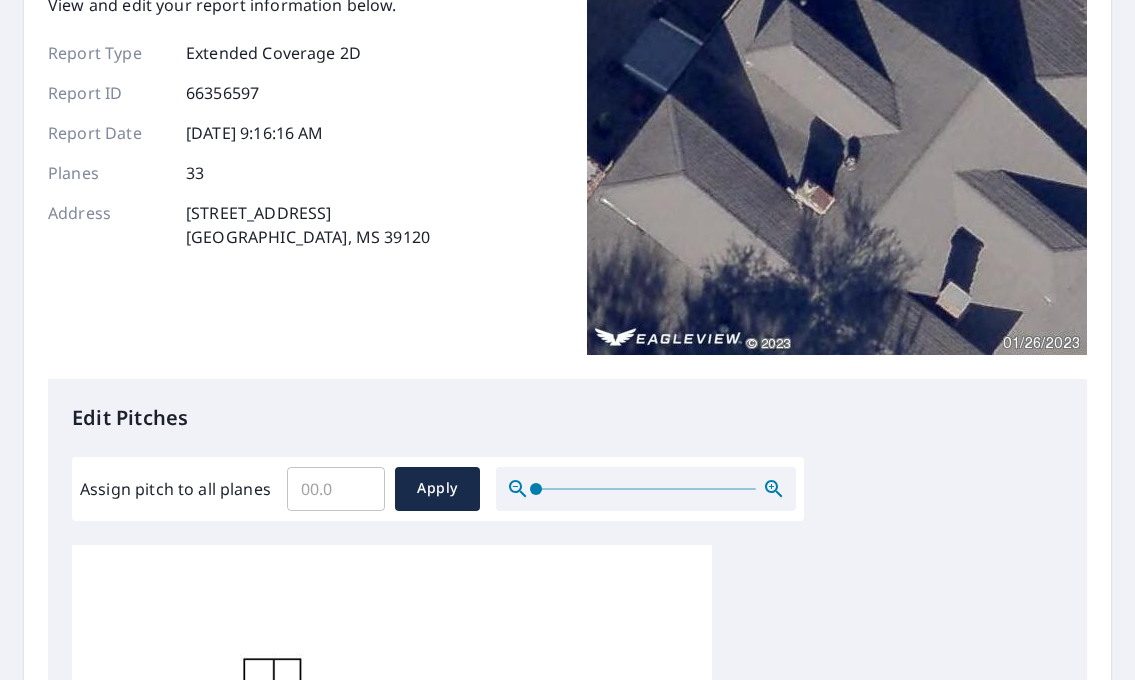 scroll, scrollTop: 0, scrollLeft: 0, axis: both 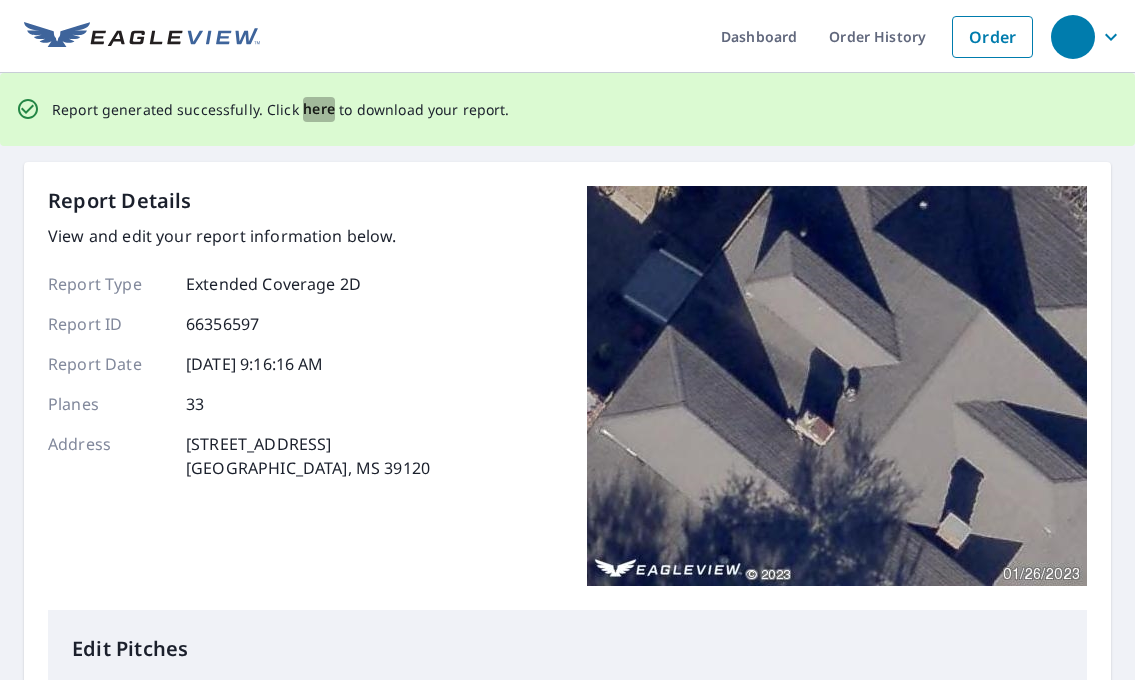 click on "here" at bounding box center [319, 109] 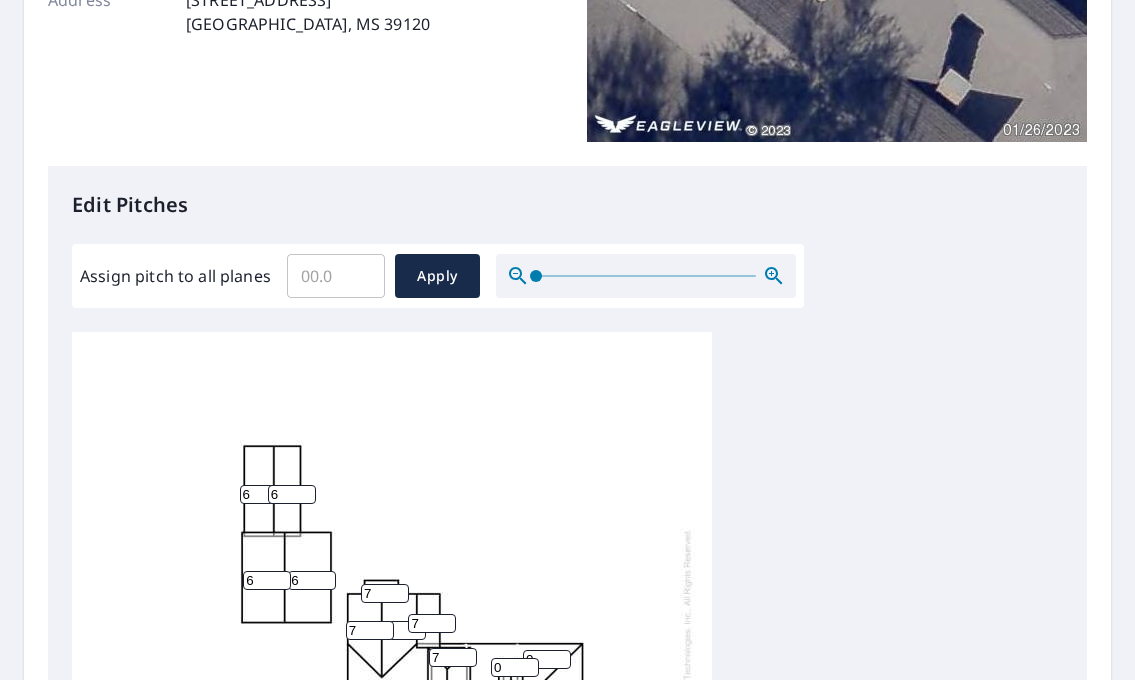 scroll, scrollTop: 590, scrollLeft: 0, axis: vertical 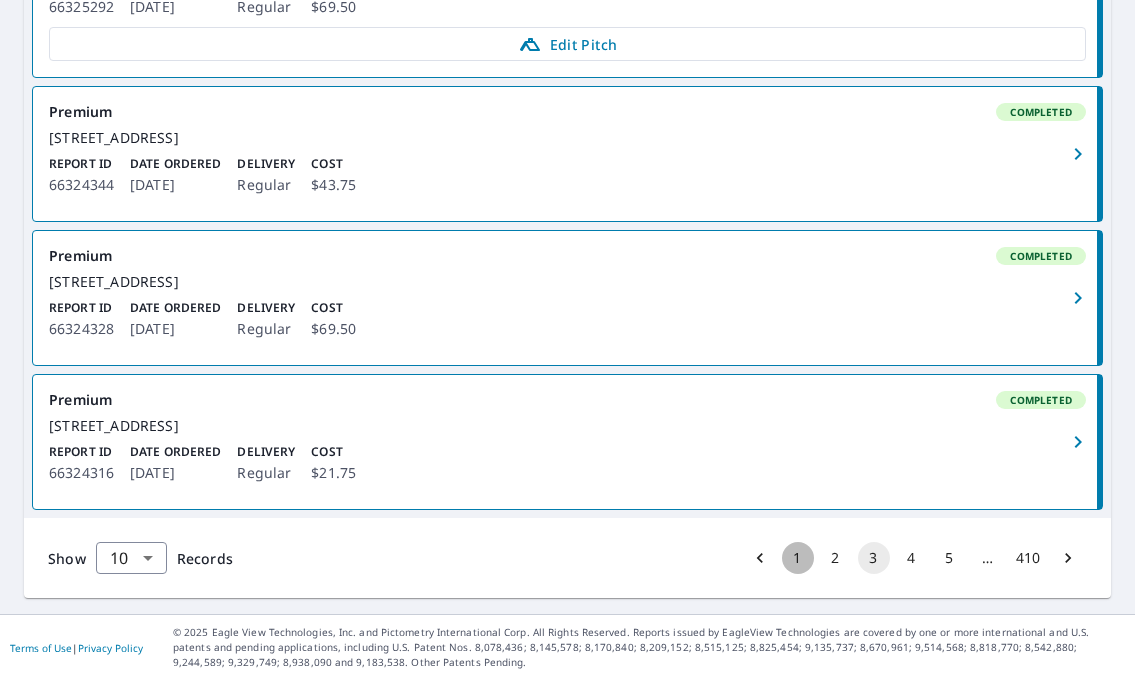 click on "1" at bounding box center (798, 558) 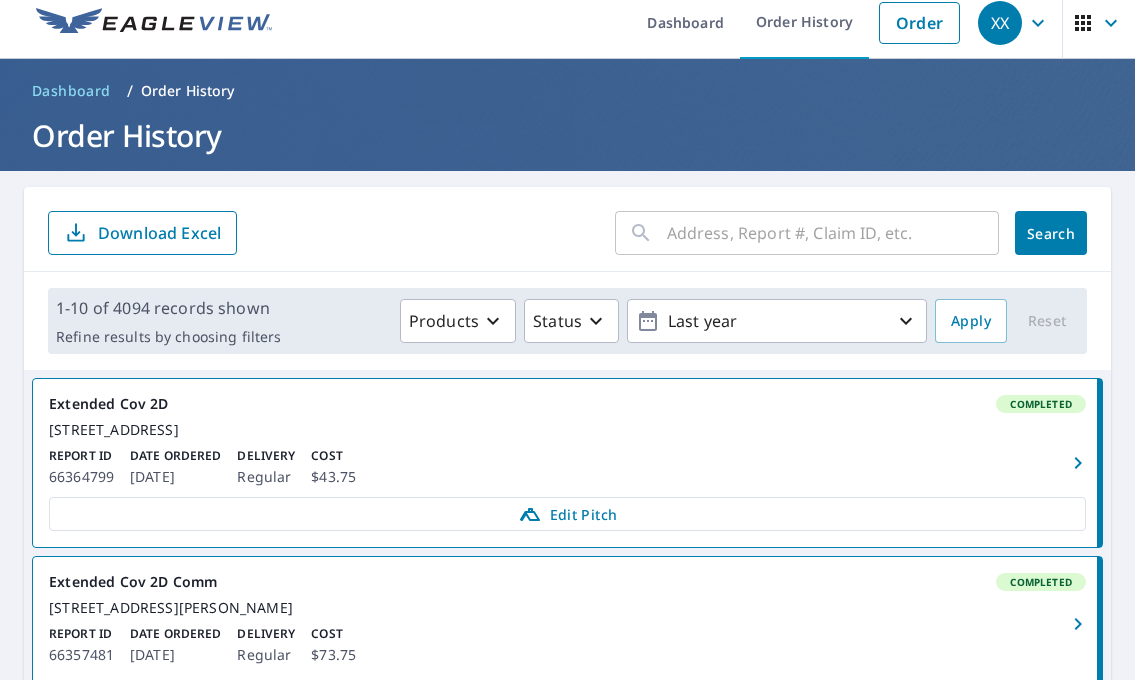 scroll, scrollTop: 0, scrollLeft: 0, axis: both 